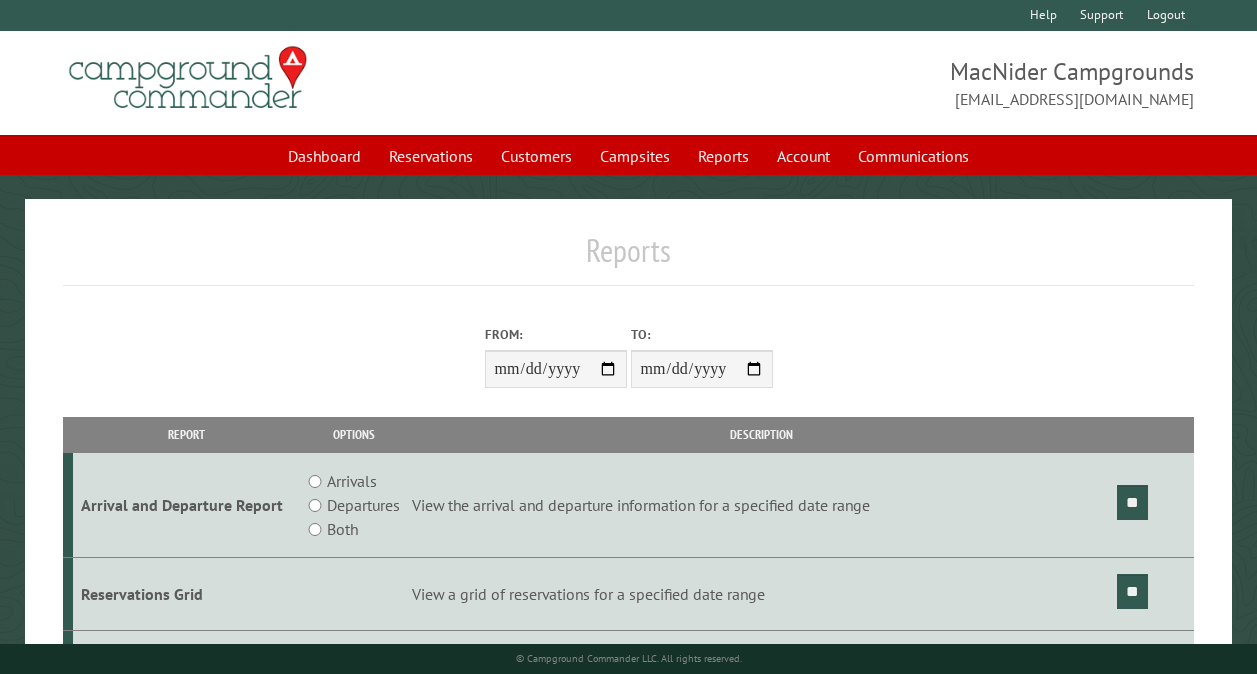 scroll, scrollTop: 0, scrollLeft: 0, axis: both 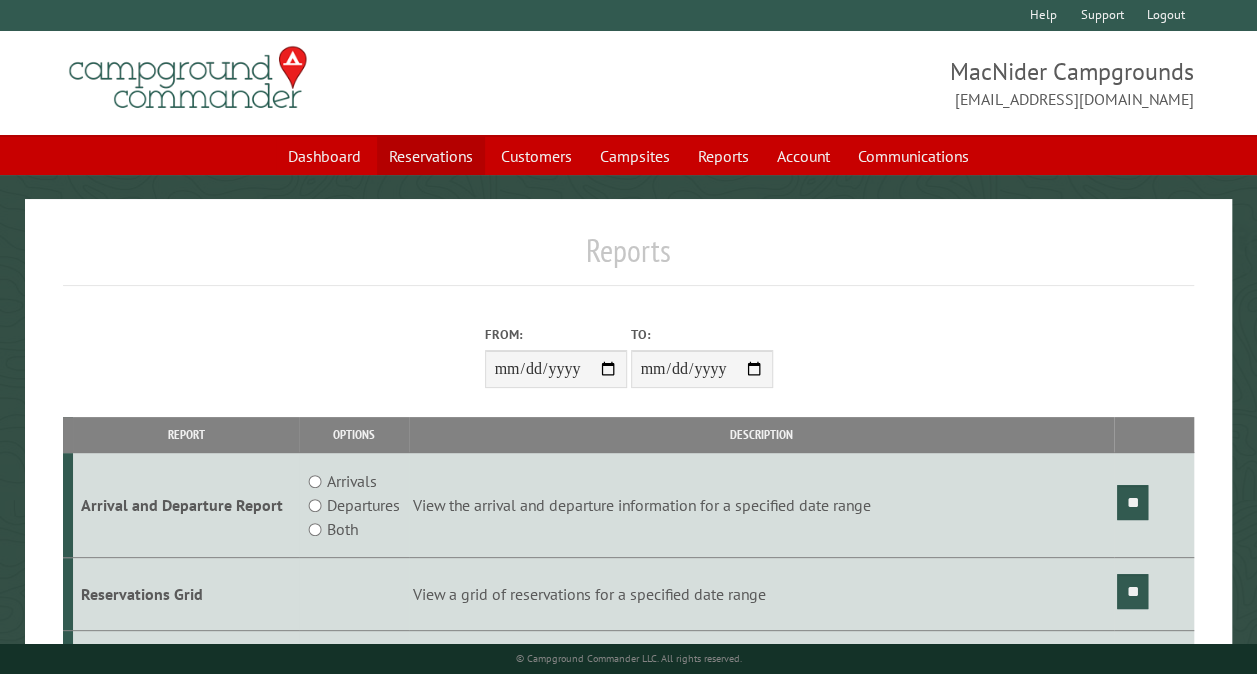 click on "Reservations" at bounding box center (431, 156) 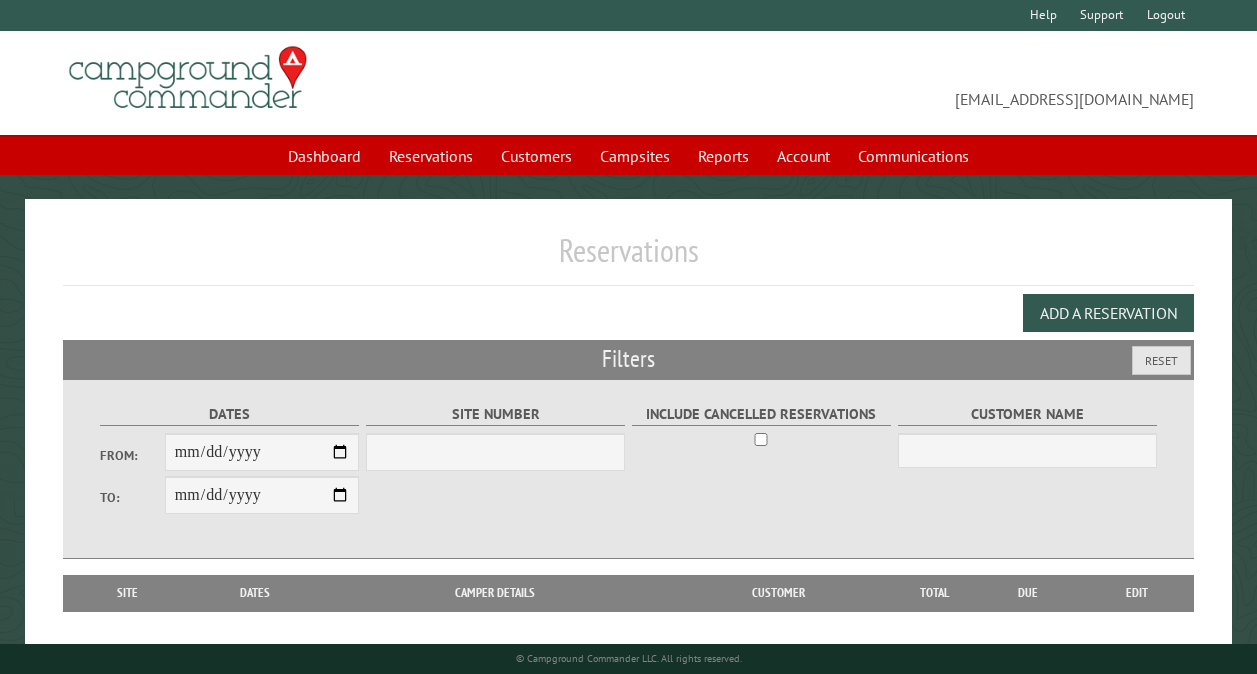 scroll, scrollTop: 0, scrollLeft: 0, axis: both 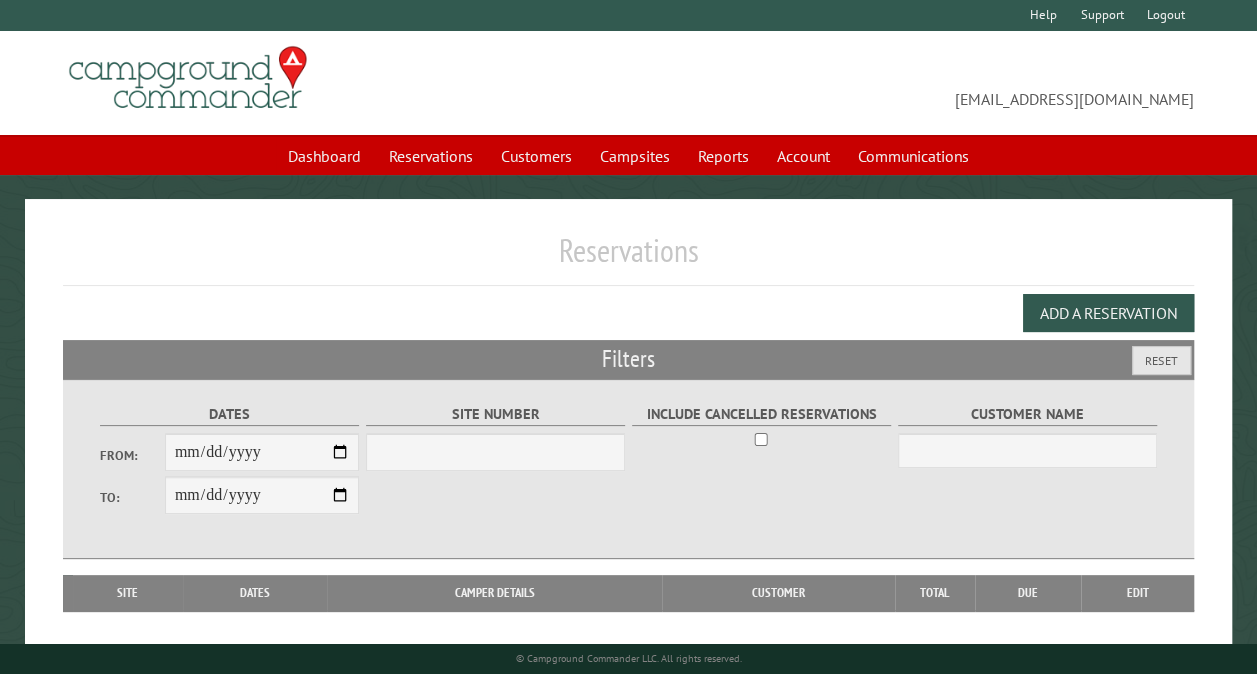click on "From:" at bounding box center [262, 452] 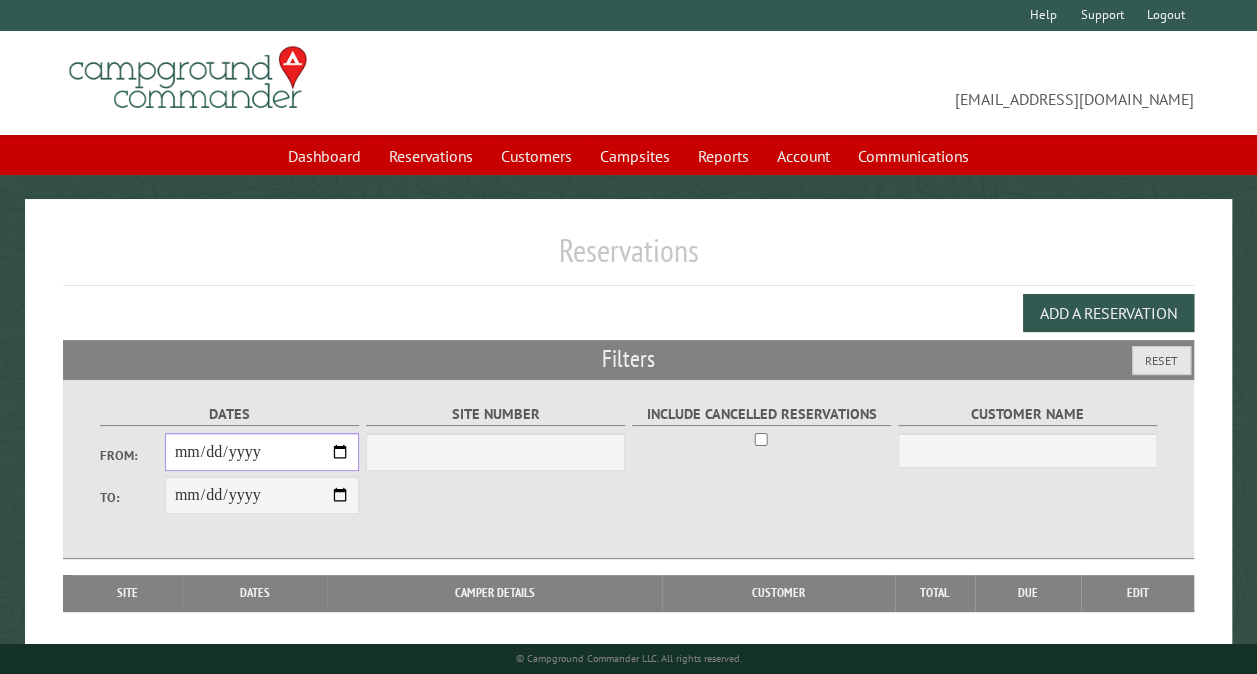 select on "***" 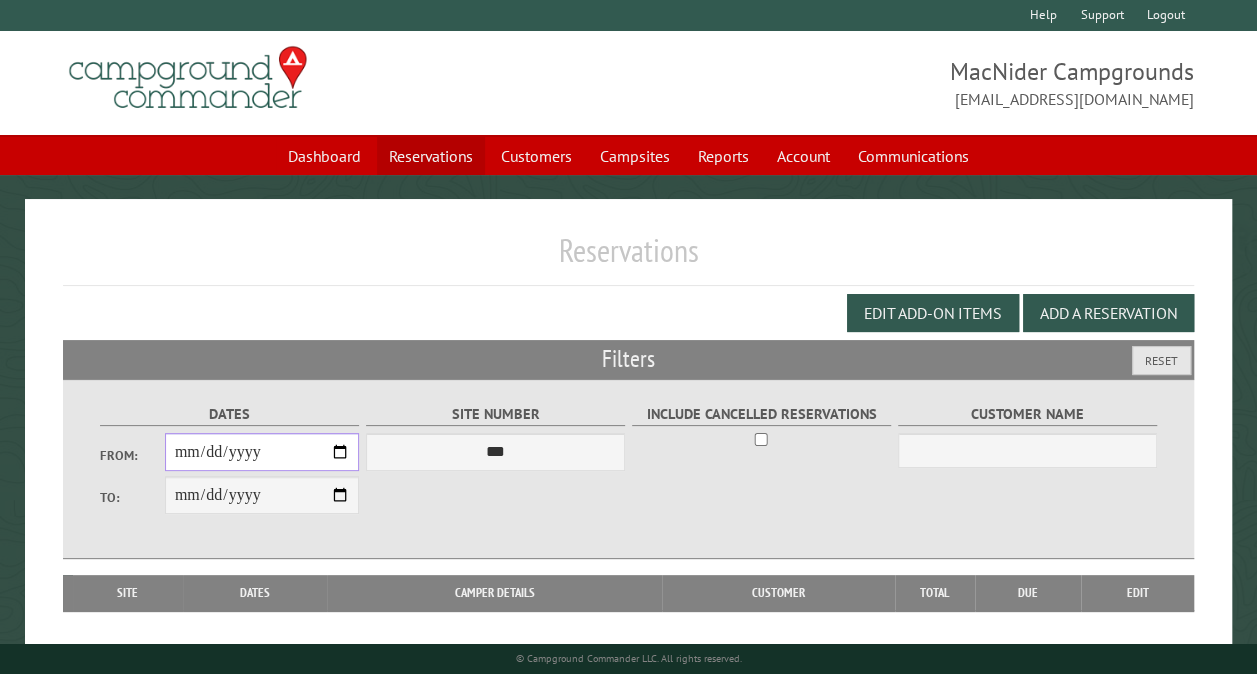 type on "**********" 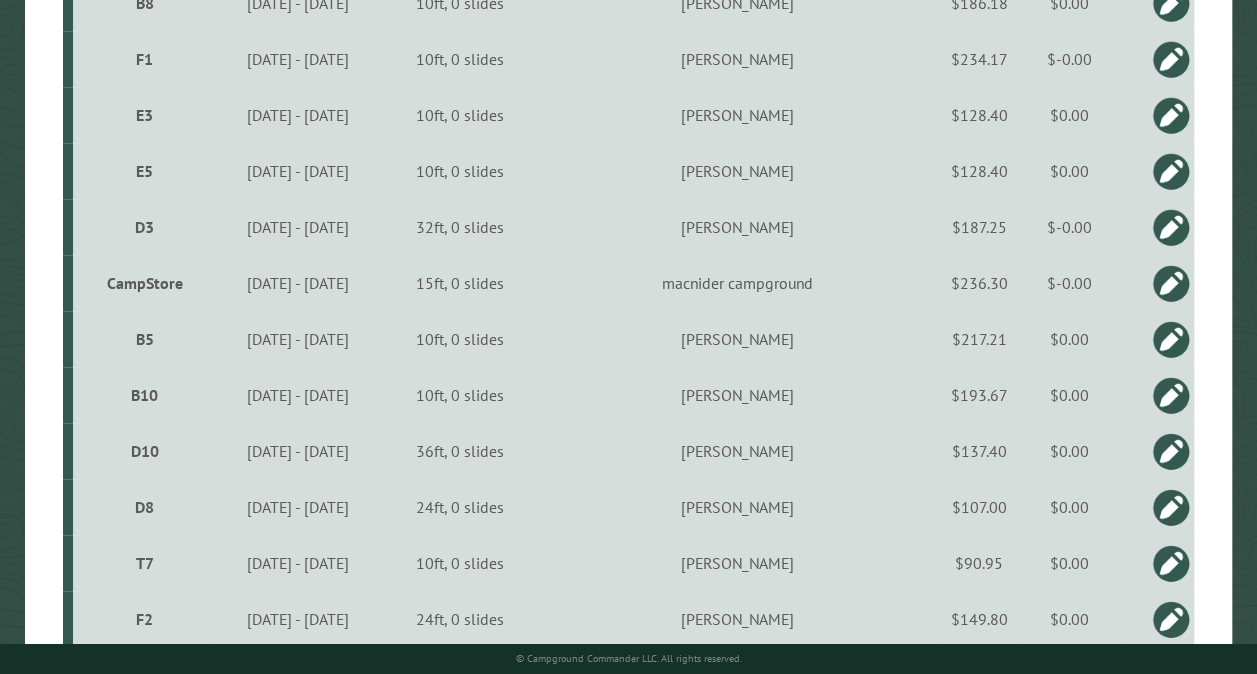 scroll, scrollTop: 1200, scrollLeft: 0, axis: vertical 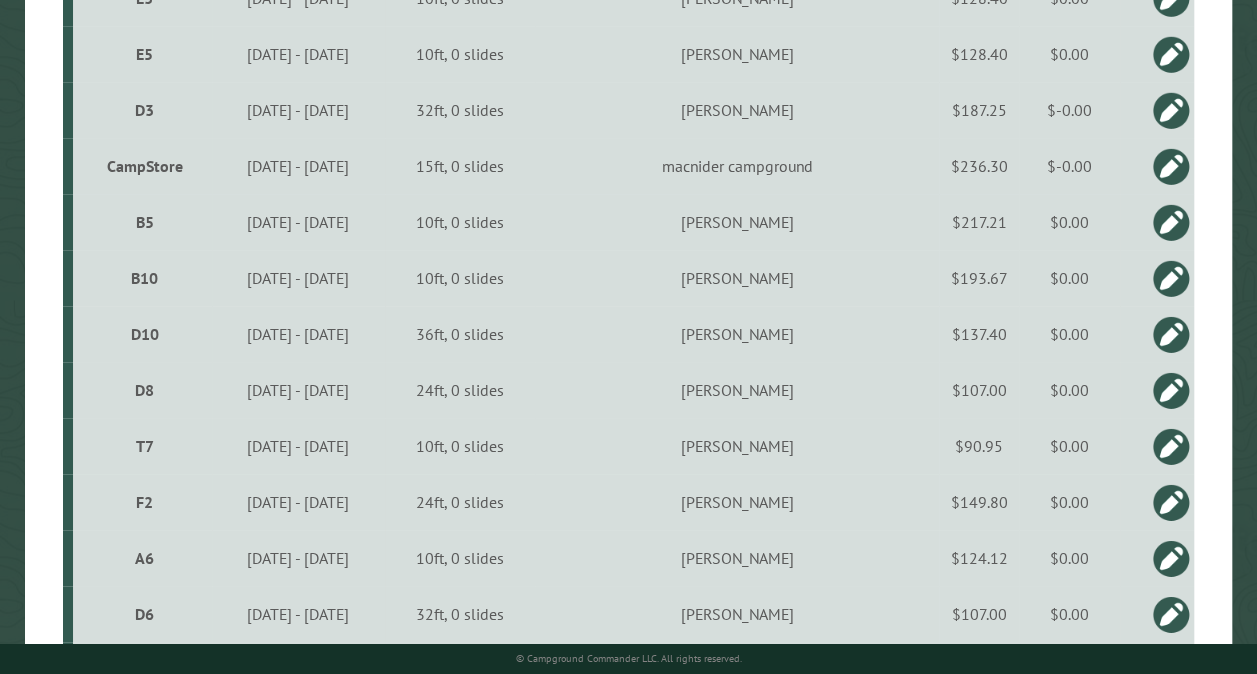 click on "CampStore" at bounding box center [145, 166] 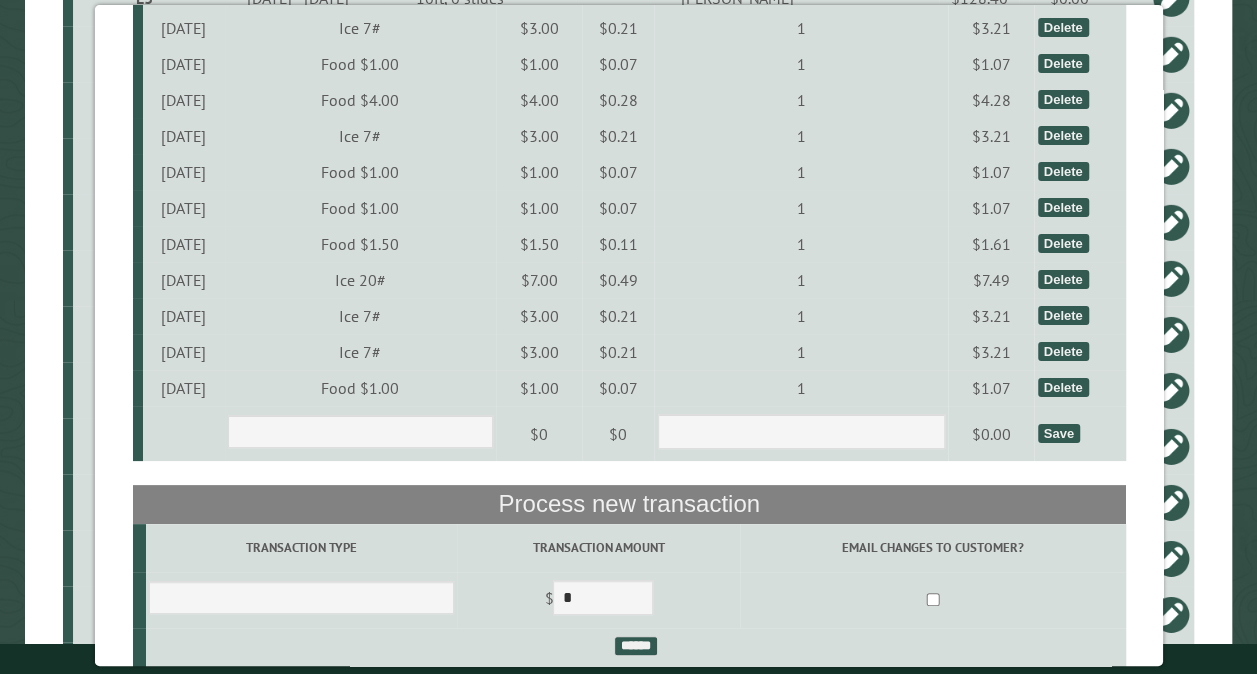 scroll, scrollTop: 3900, scrollLeft: 0, axis: vertical 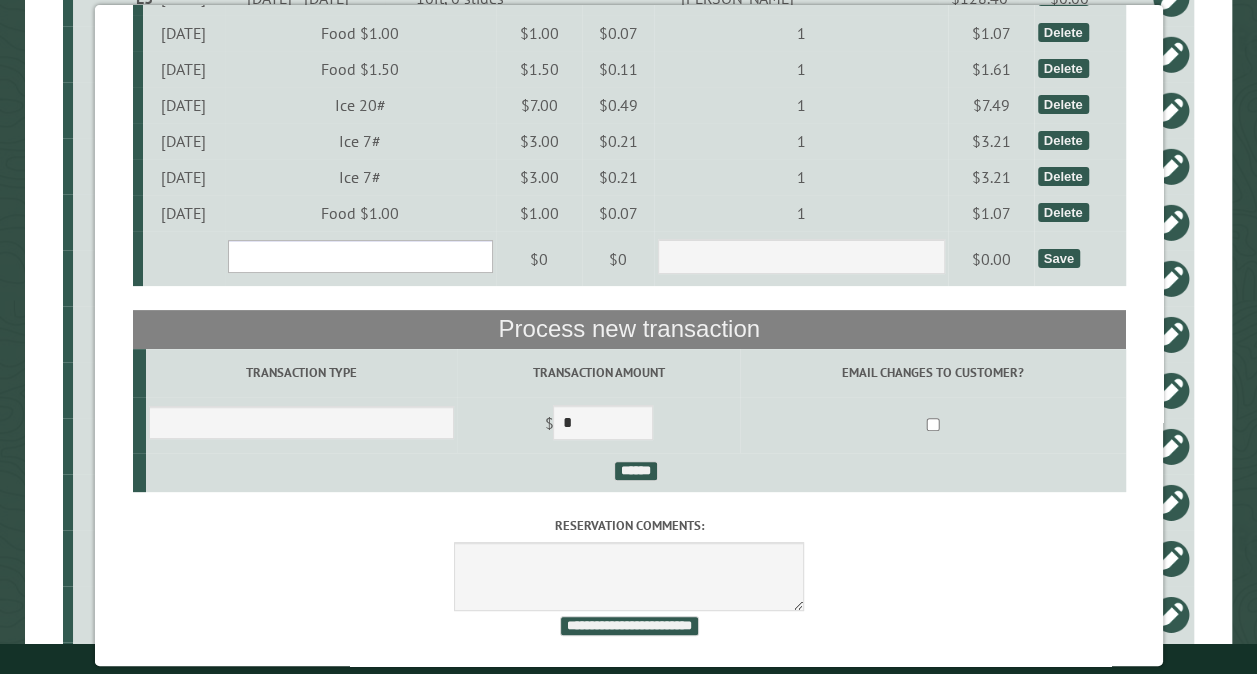 click on "**********" at bounding box center [359, 256] 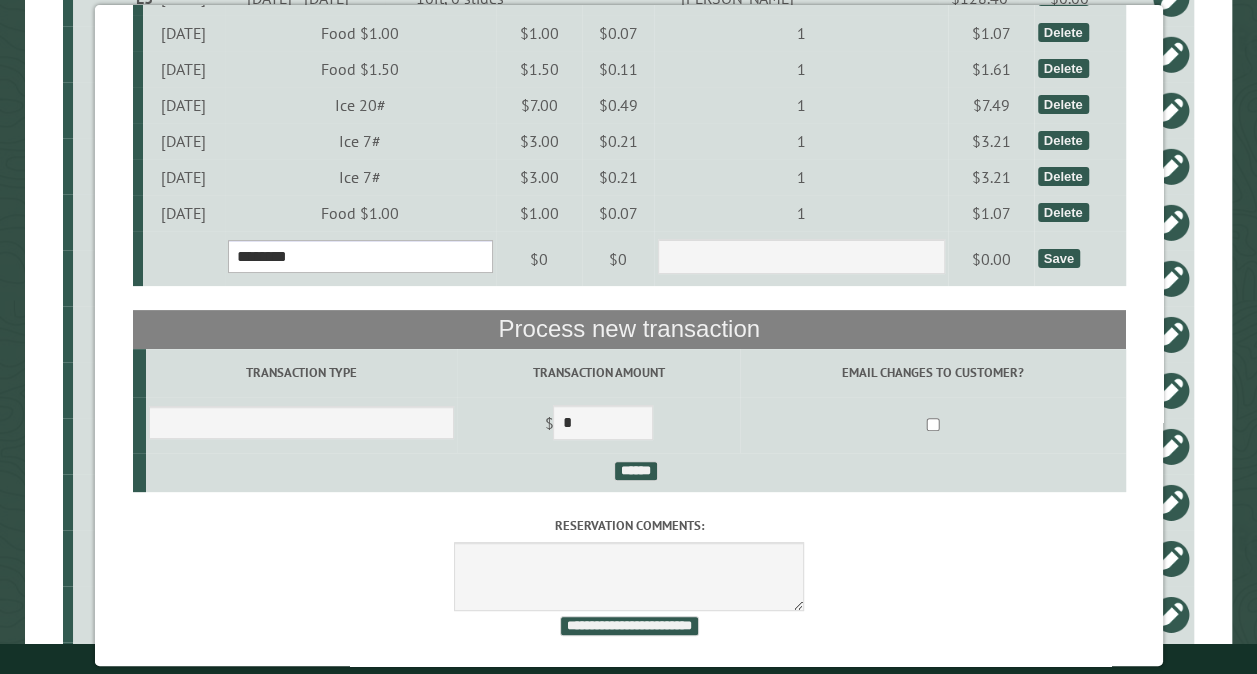 click on "**********" at bounding box center (359, 256) 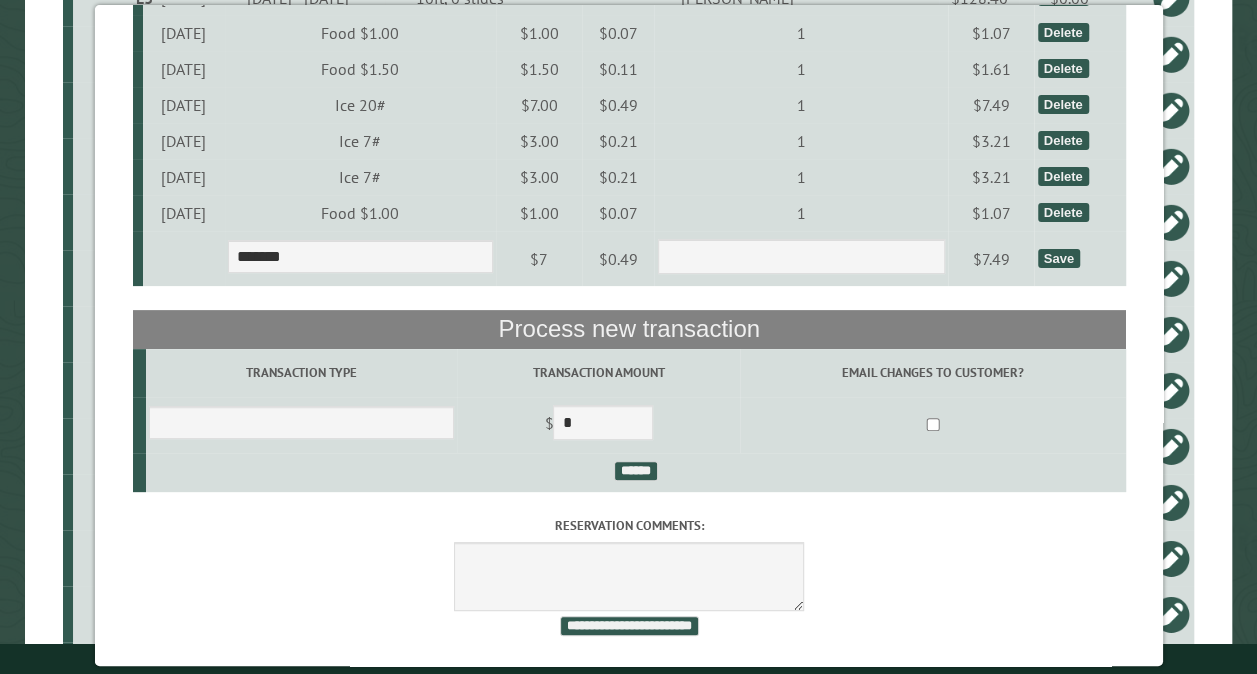 click on "Save" at bounding box center [1058, 258] 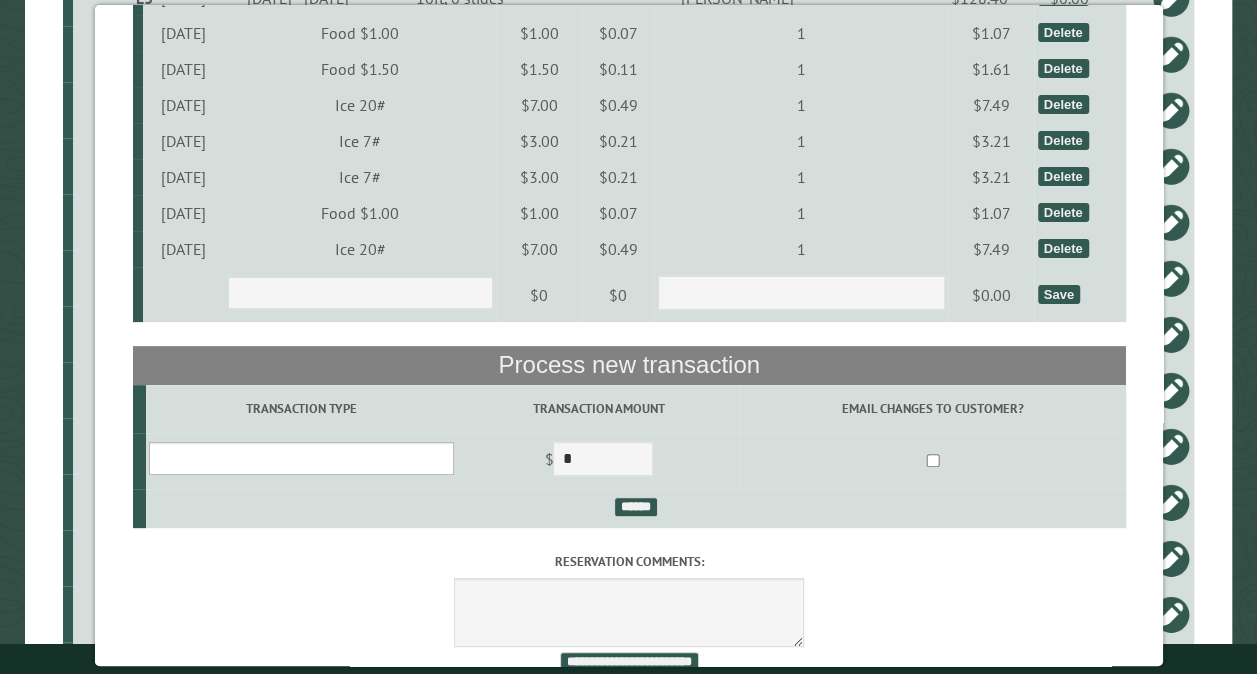 click on "**********" at bounding box center [300, 458] 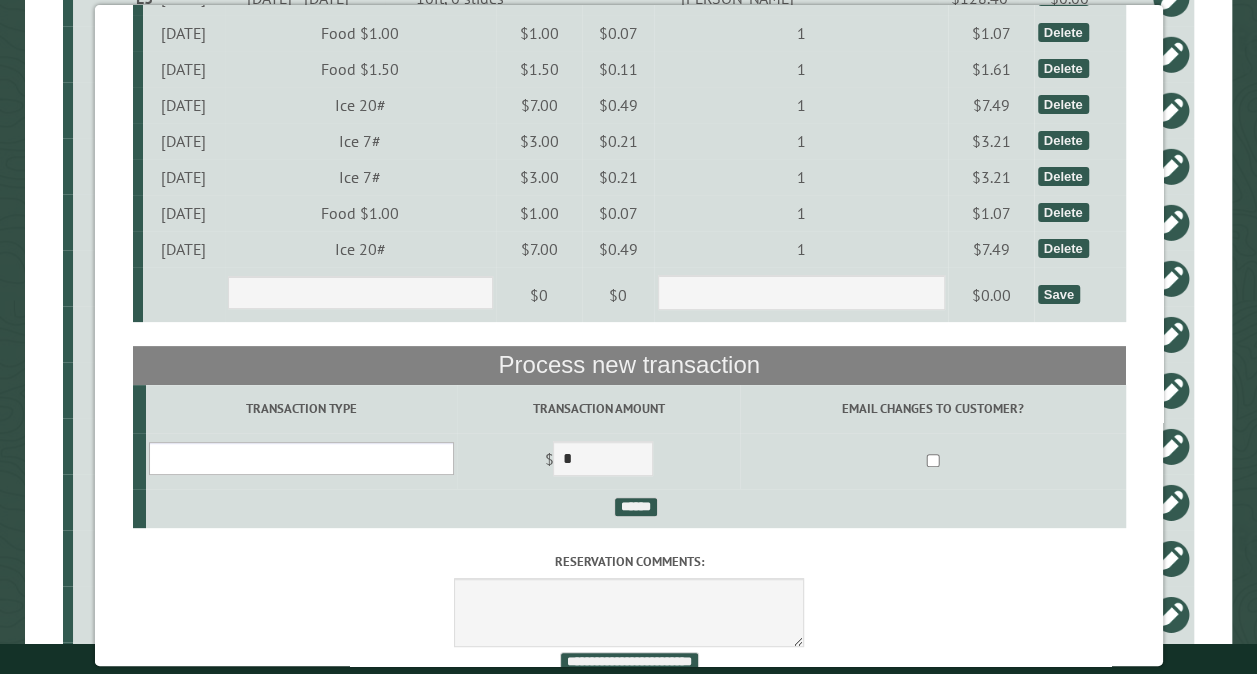 select on "*" 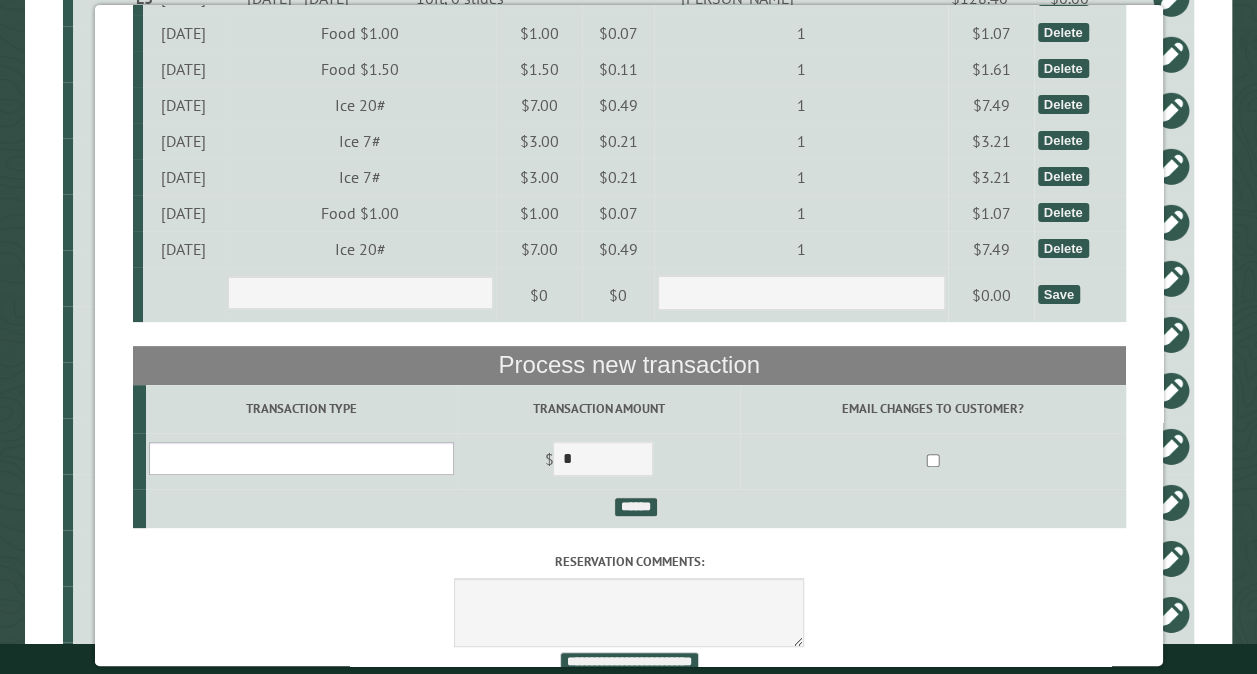 click on "**********" at bounding box center (300, 458) 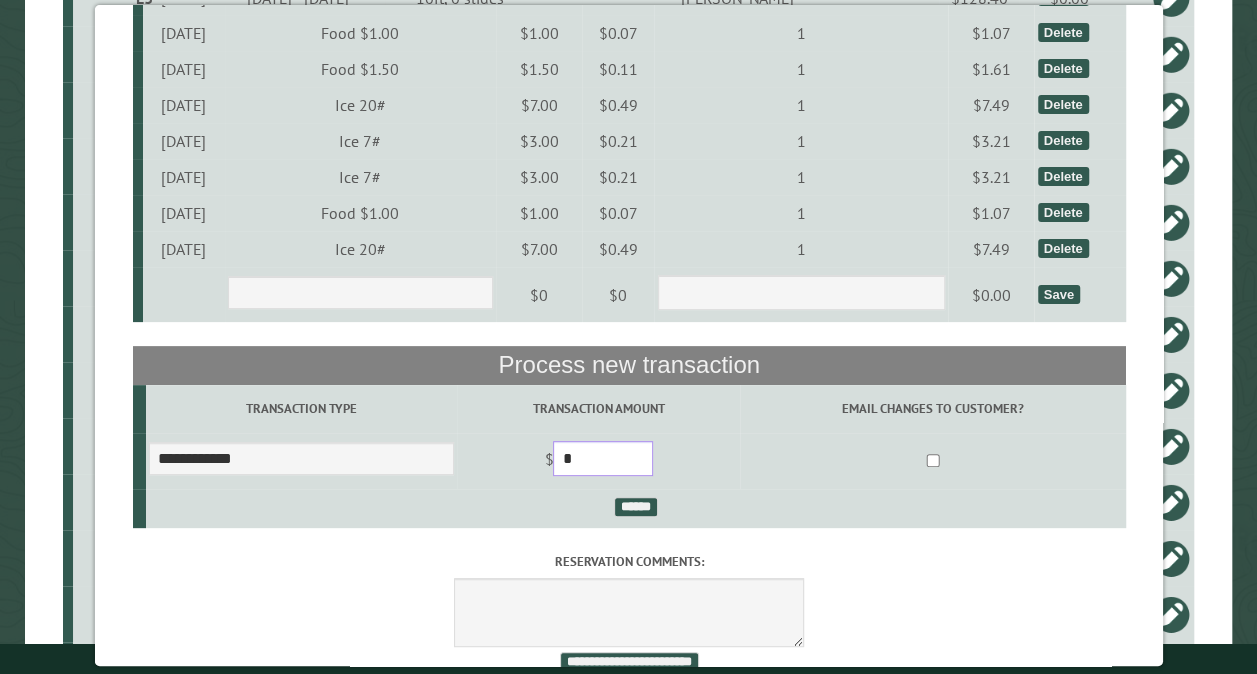 click on "*" at bounding box center (603, 458) 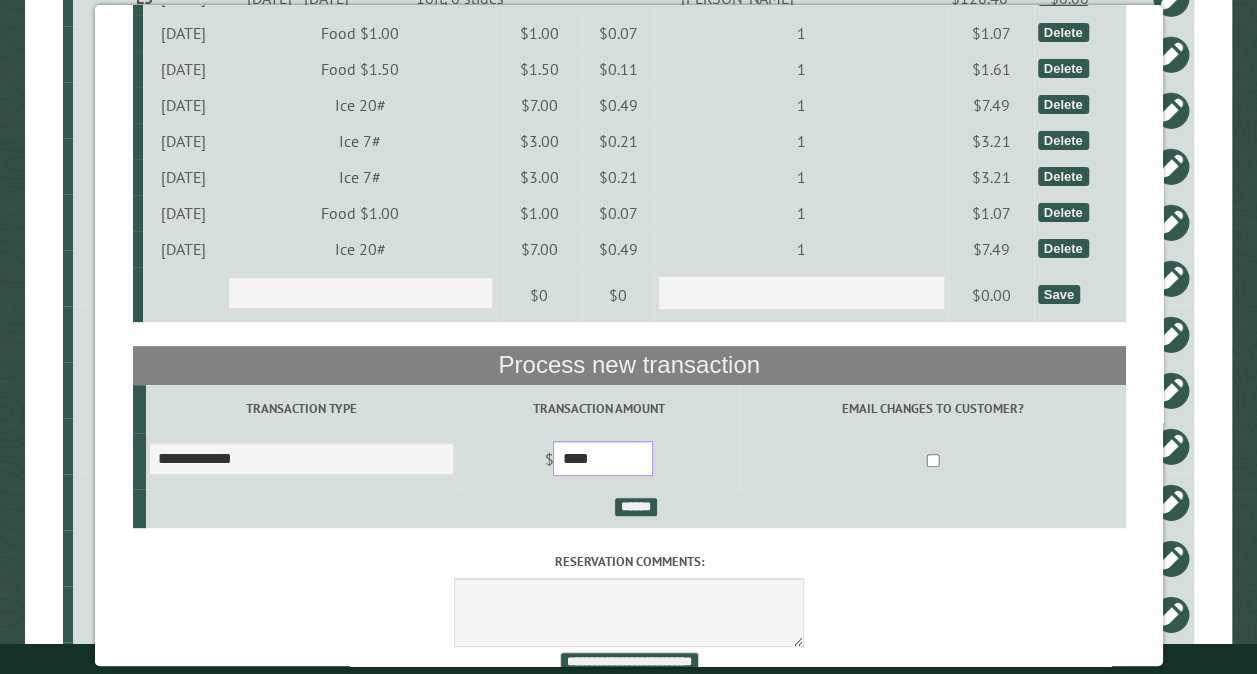 type on "****" 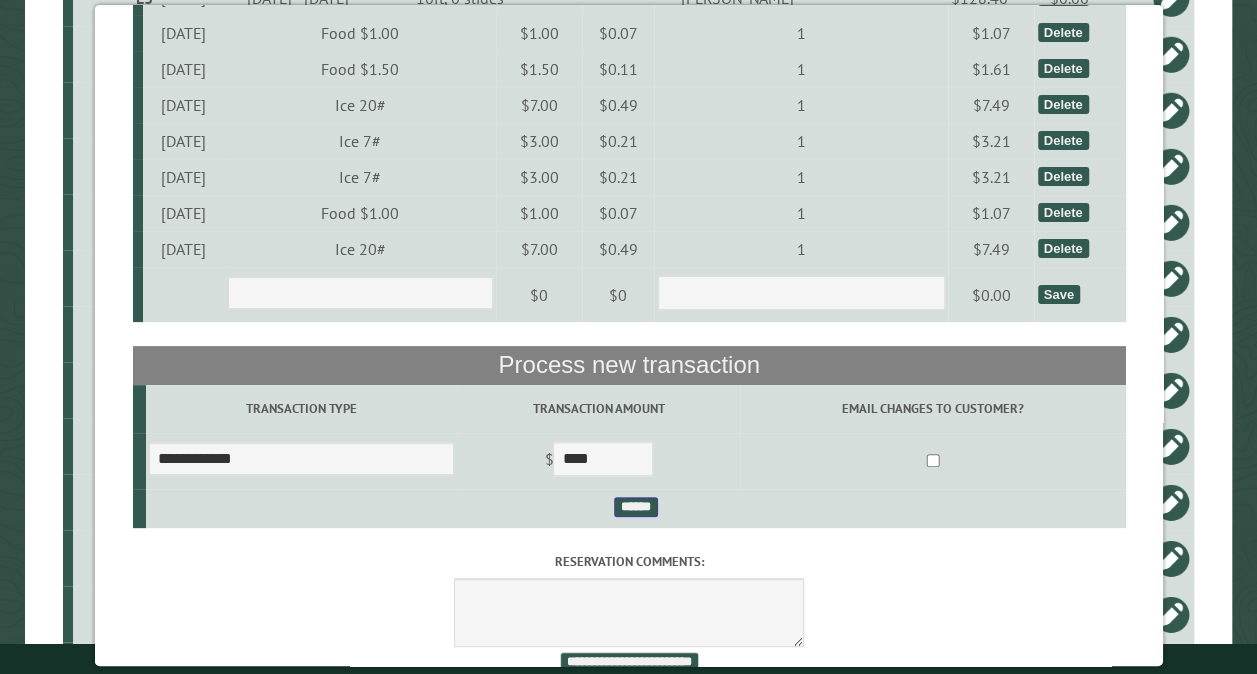 click on "******" at bounding box center [635, 507] 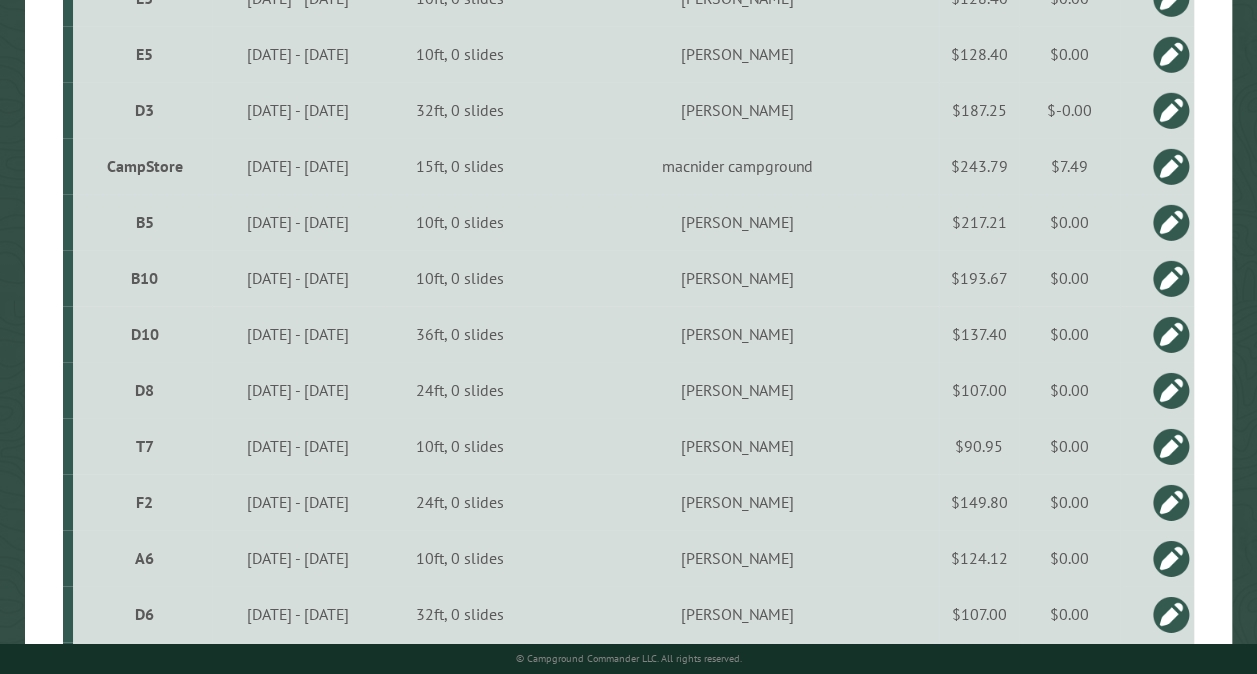 type on "*" 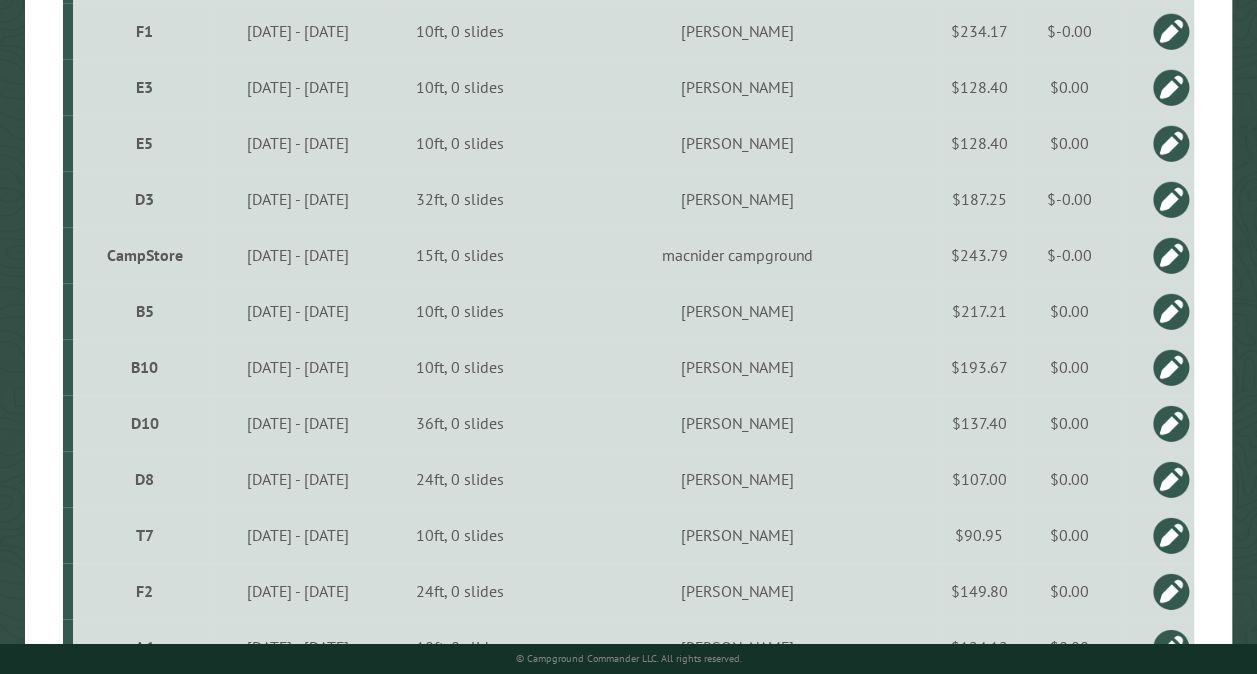 scroll, scrollTop: 900, scrollLeft: 0, axis: vertical 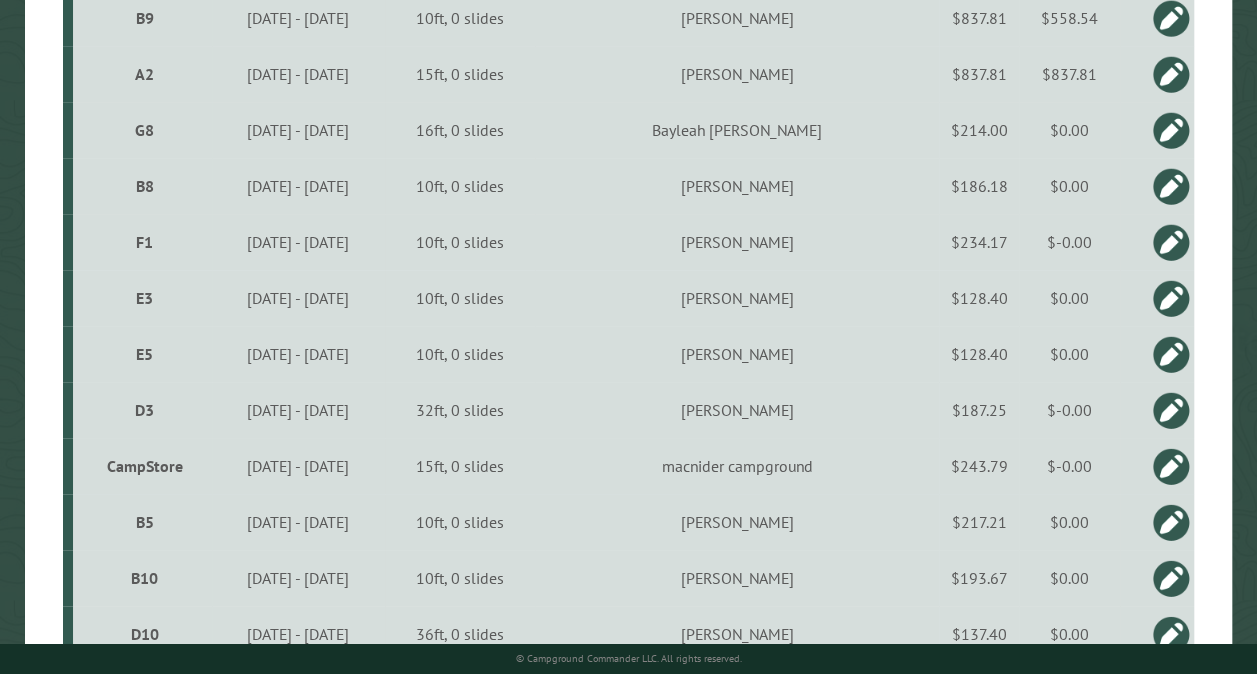 click on "CampStore" at bounding box center [145, 466] 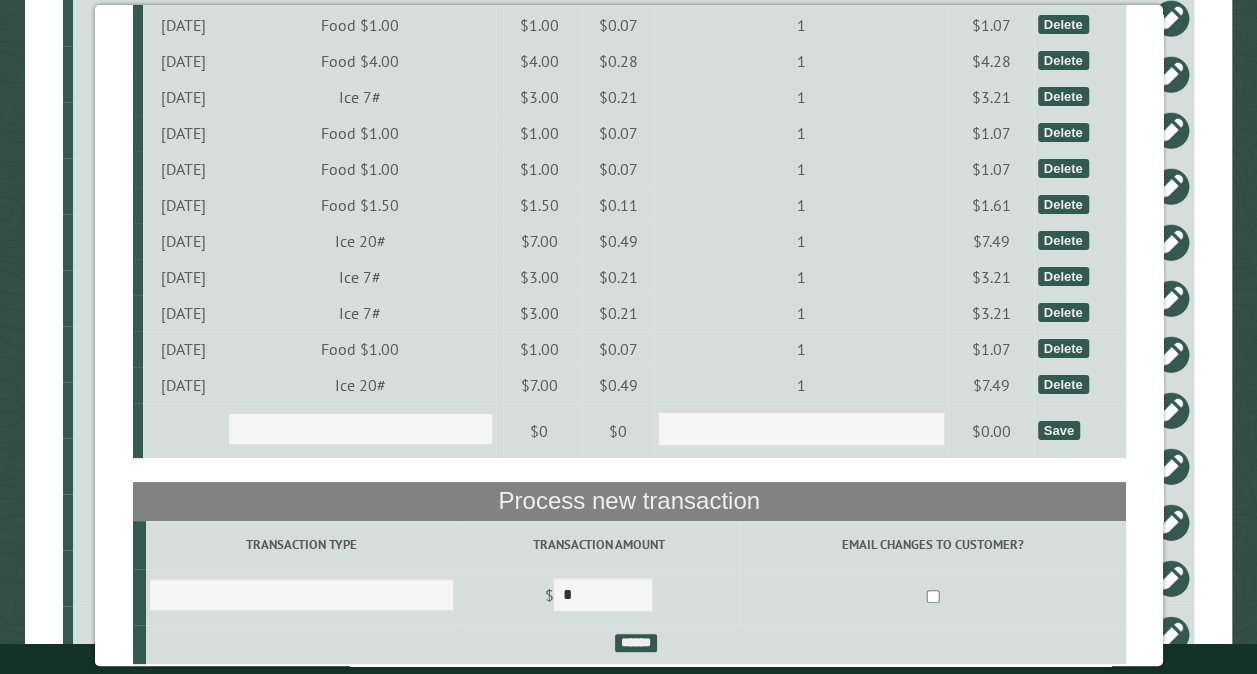 scroll, scrollTop: 4070, scrollLeft: 0, axis: vertical 